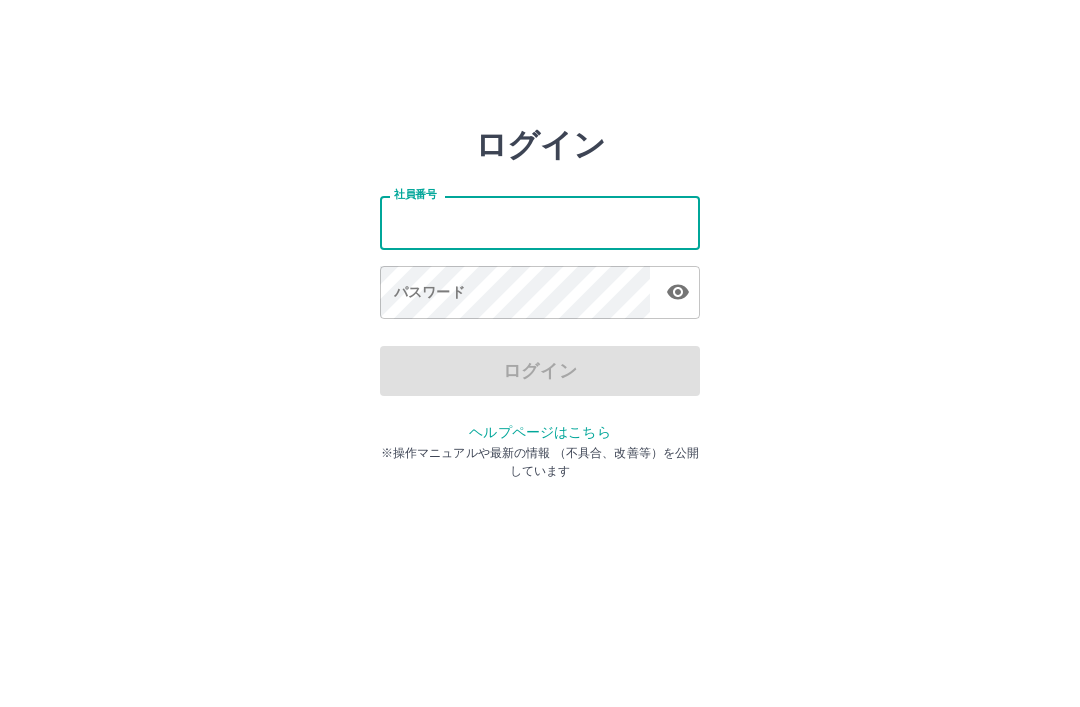 scroll, scrollTop: 0, scrollLeft: 0, axis: both 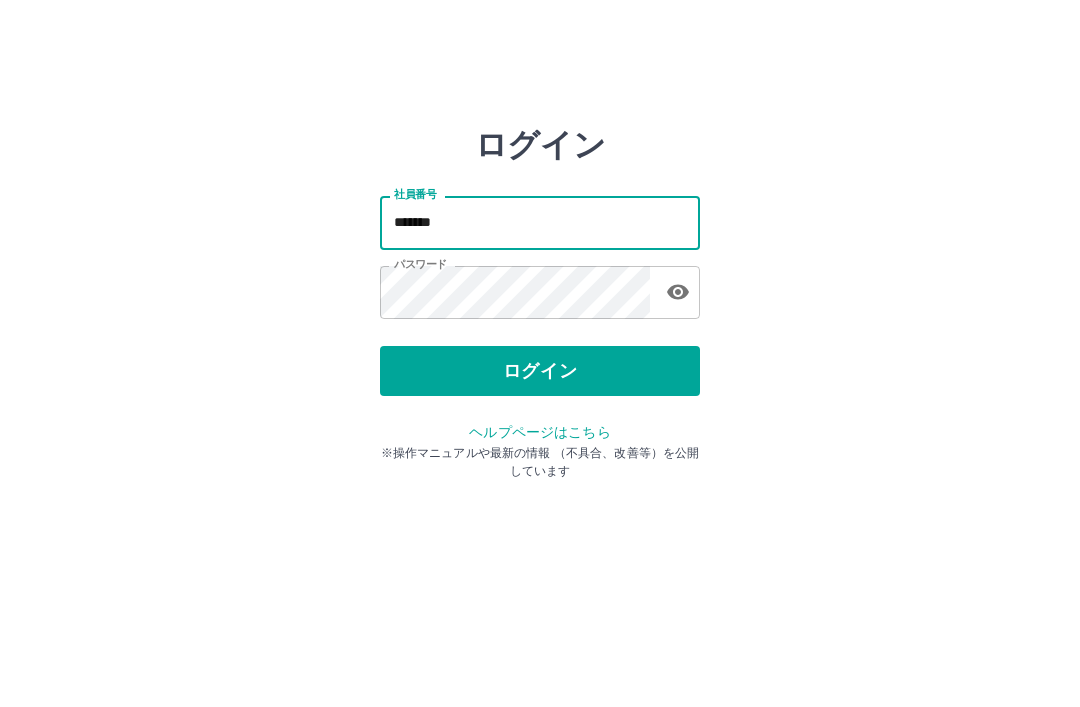 click on "ログイン" at bounding box center (540, 371) 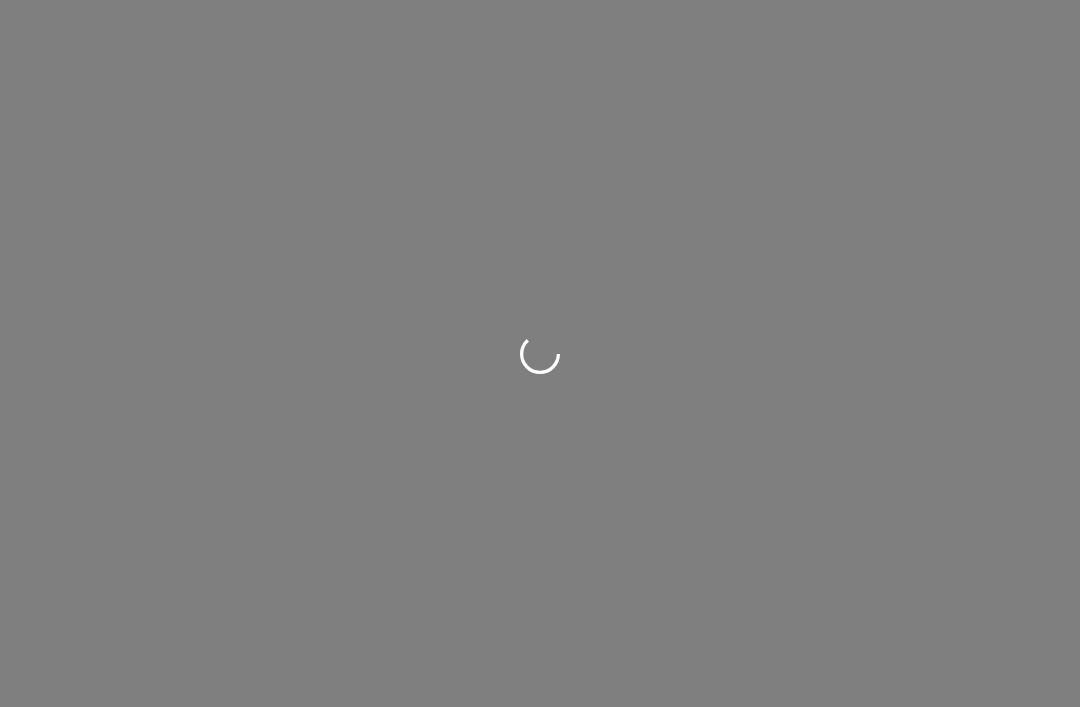 scroll, scrollTop: 0, scrollLeft: 0, axis: both 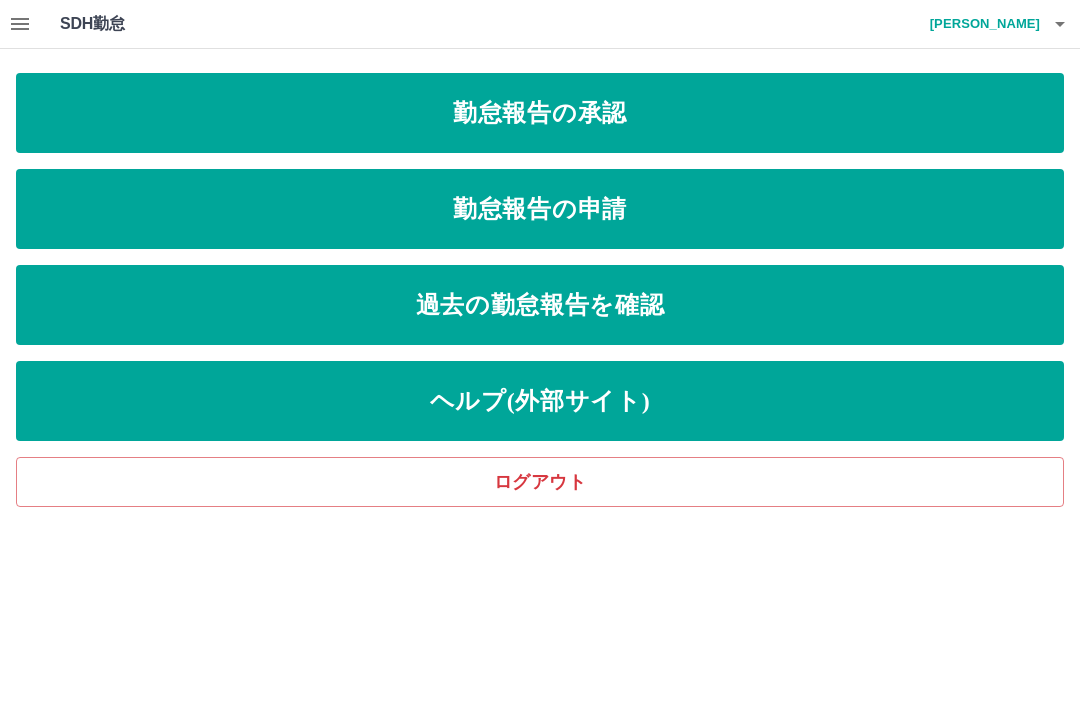 click on "勤怠報告の承認" at bounding box center [540, 113] 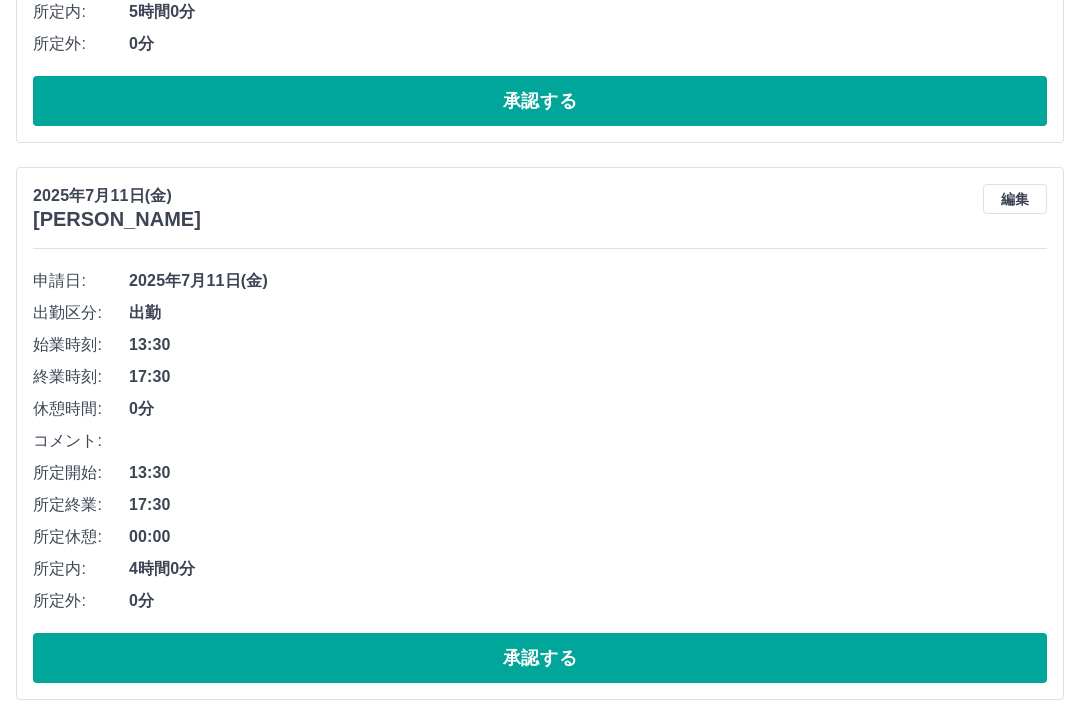 scroll, scrollTop: 2850, scrollLeft: 0, axis: vertical 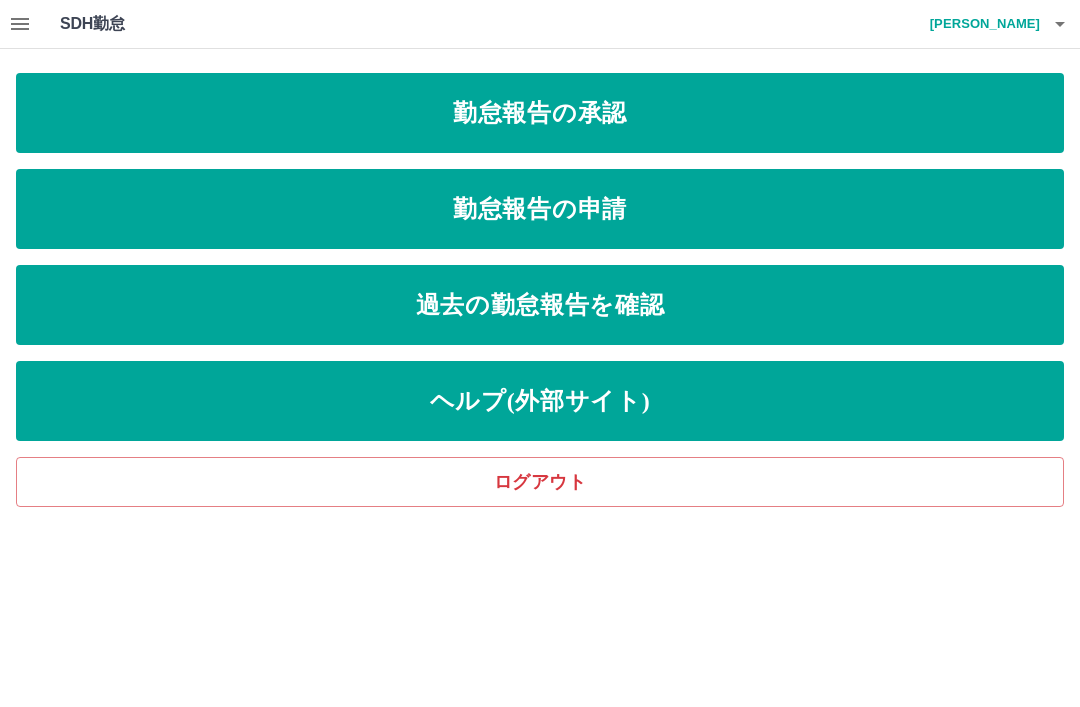 click on "勤怠報告の申請" at bounding box center (540, 209) 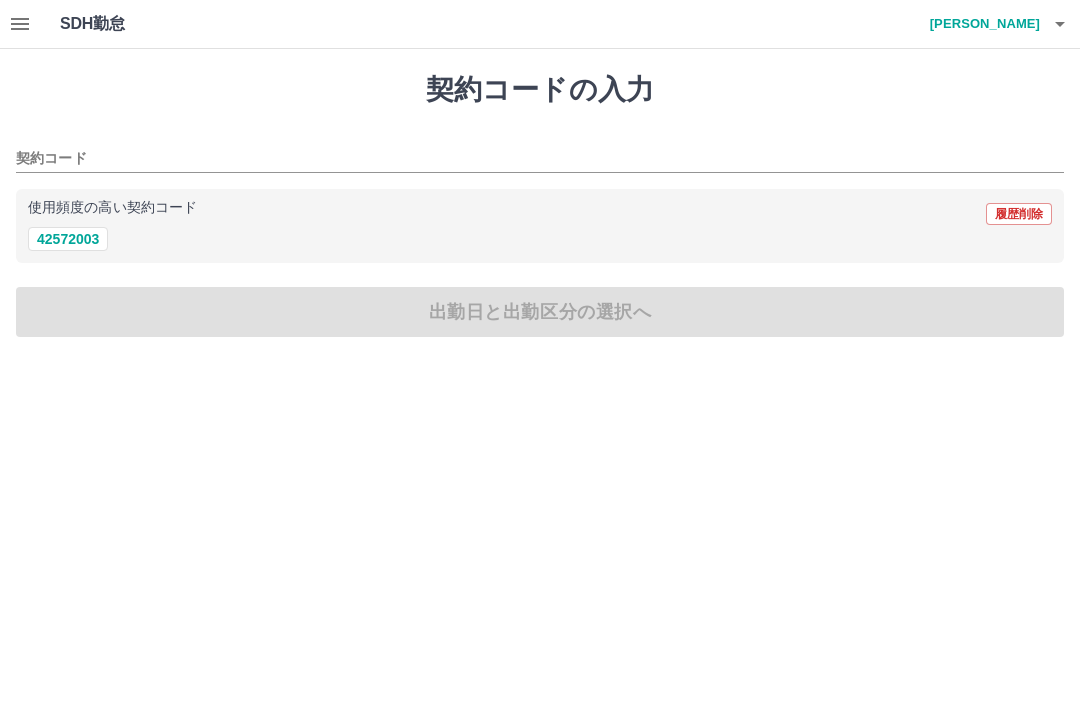 click on "42572003" at bounding box center (68, 239) 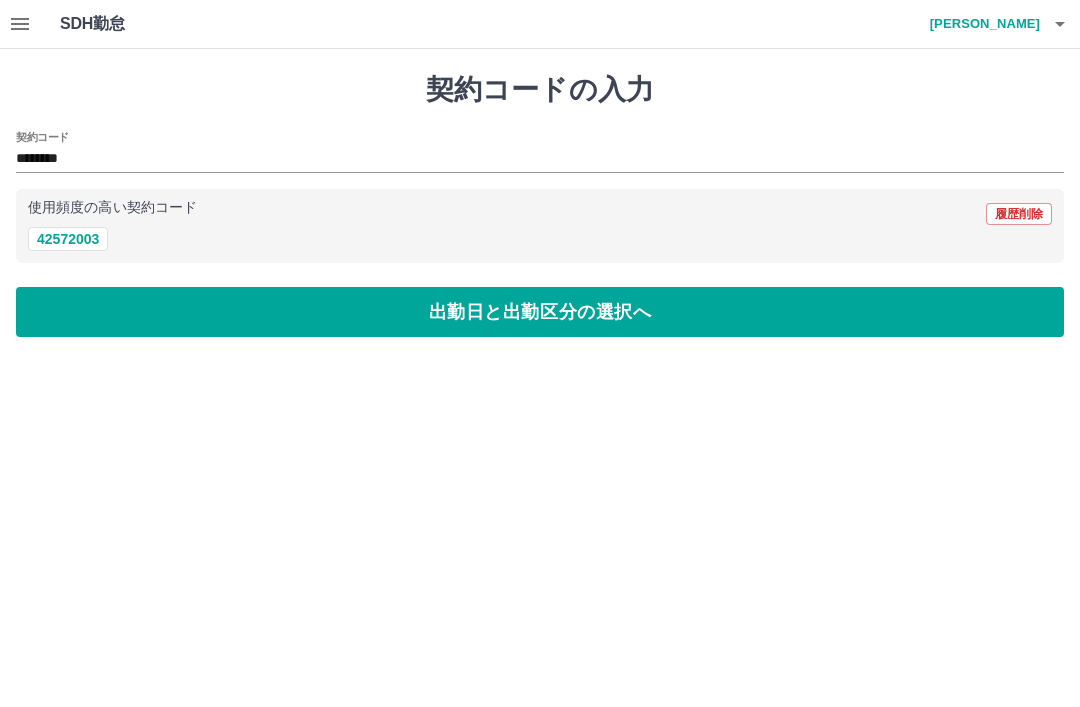 click on "出勤日と出勤区分の選択へ" at bounding box center (540, 312) 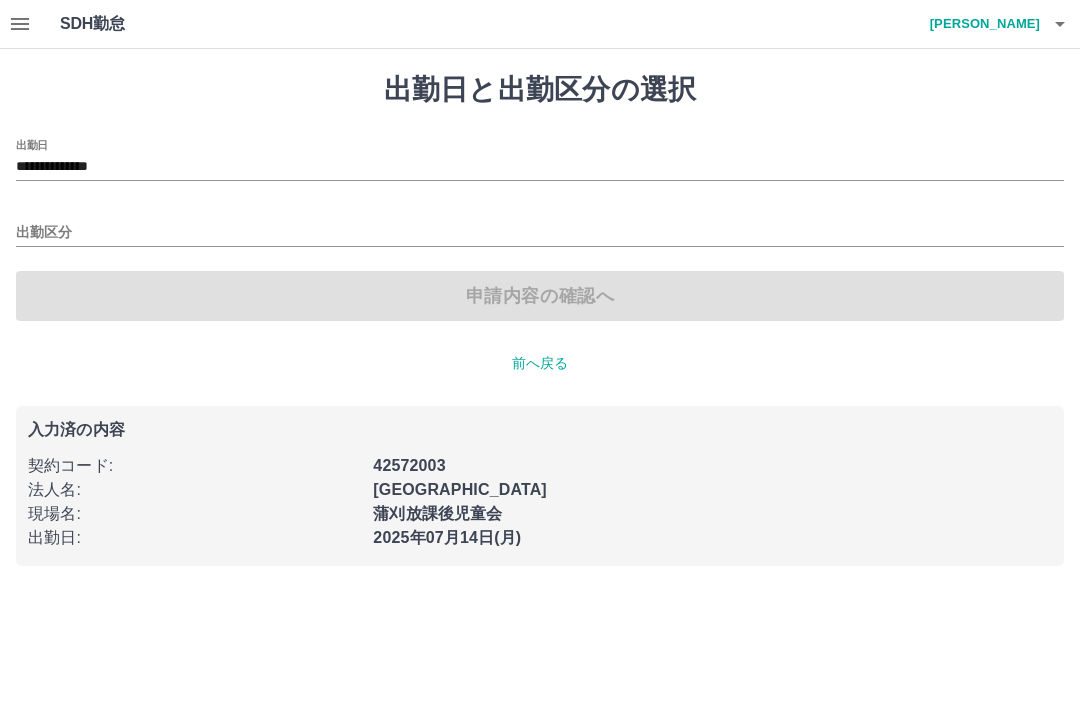 click on "**********" at bounding box center [540, 167] 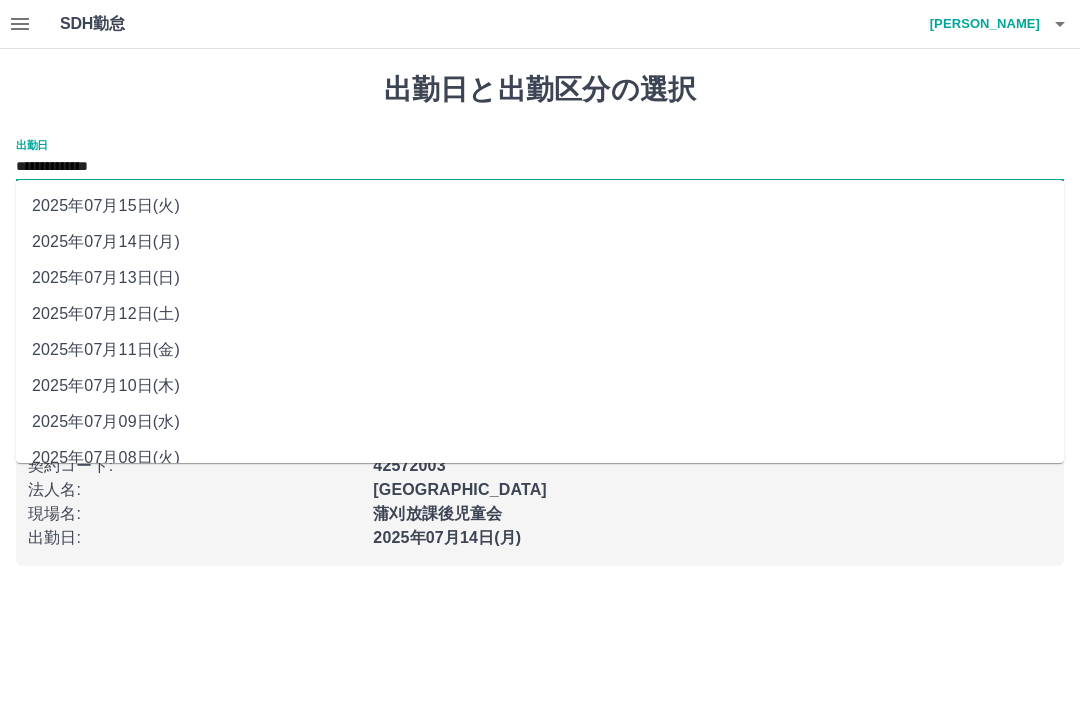click on "2025年07月11日(金)" at bounding box center [540, 350] 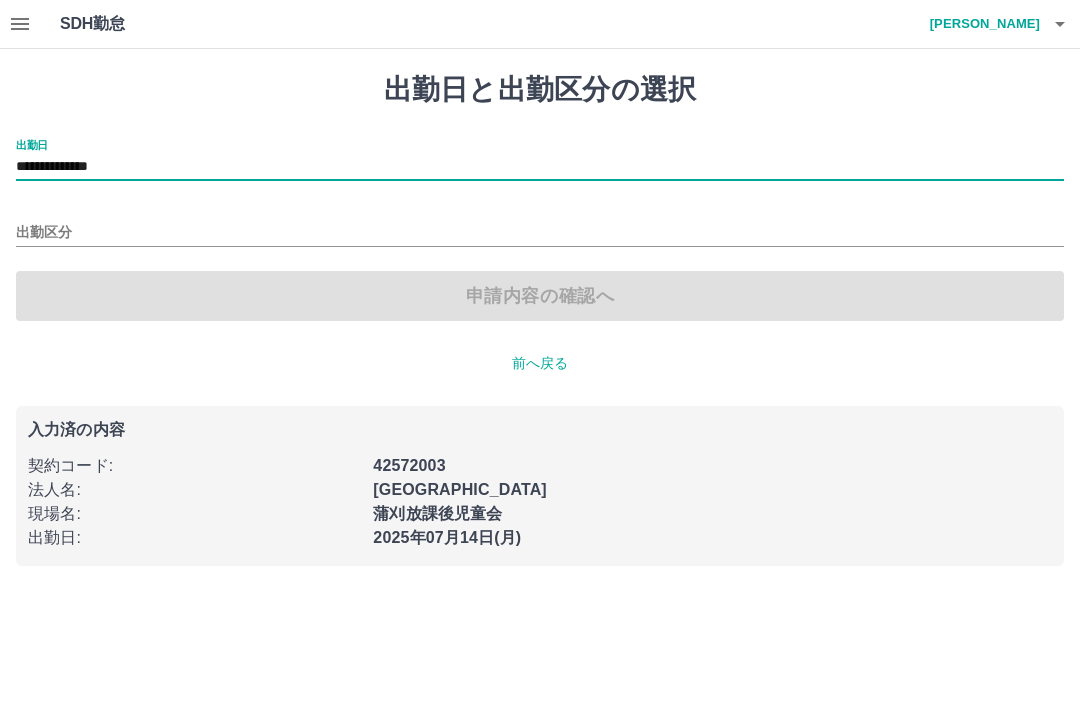 click on "出勤区分" at bounding box center [540, 233] 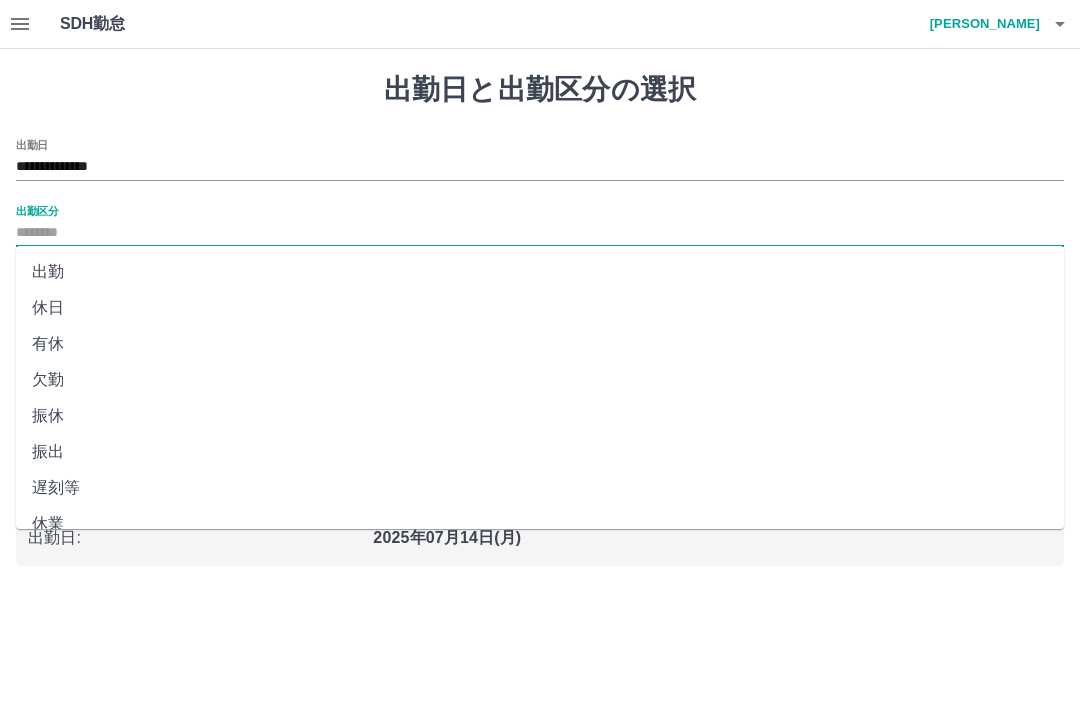 click on "出勤" at bounding box center (540, 272) 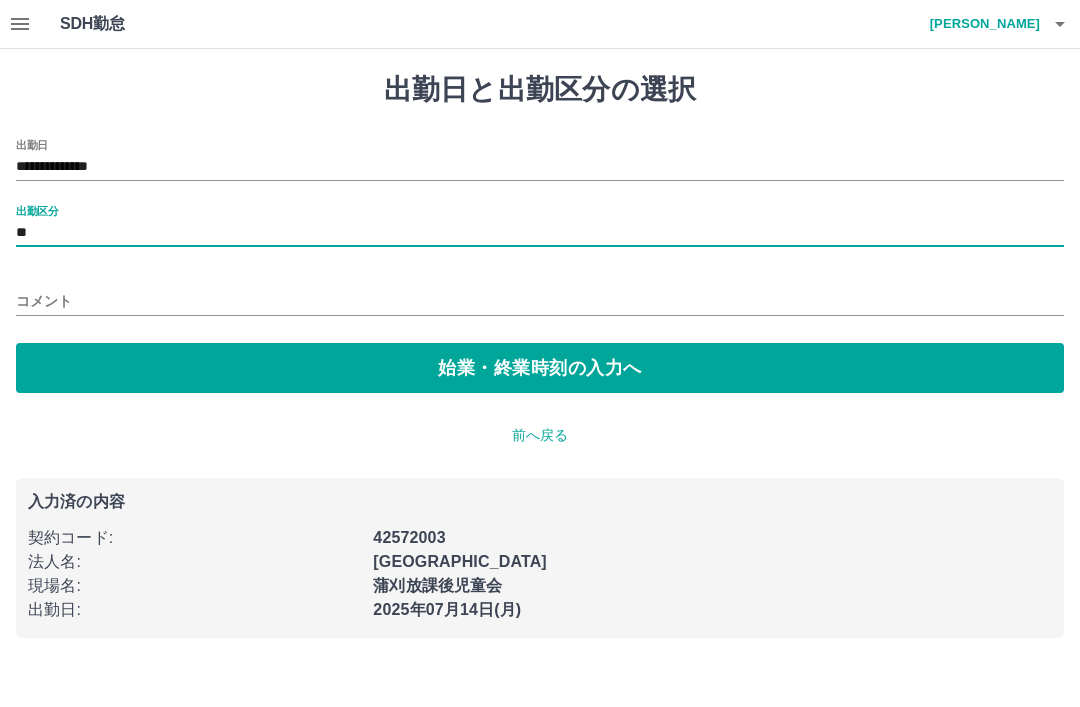 click on "始業・終業時刻の入力へ" at bounding box center (540, 368) 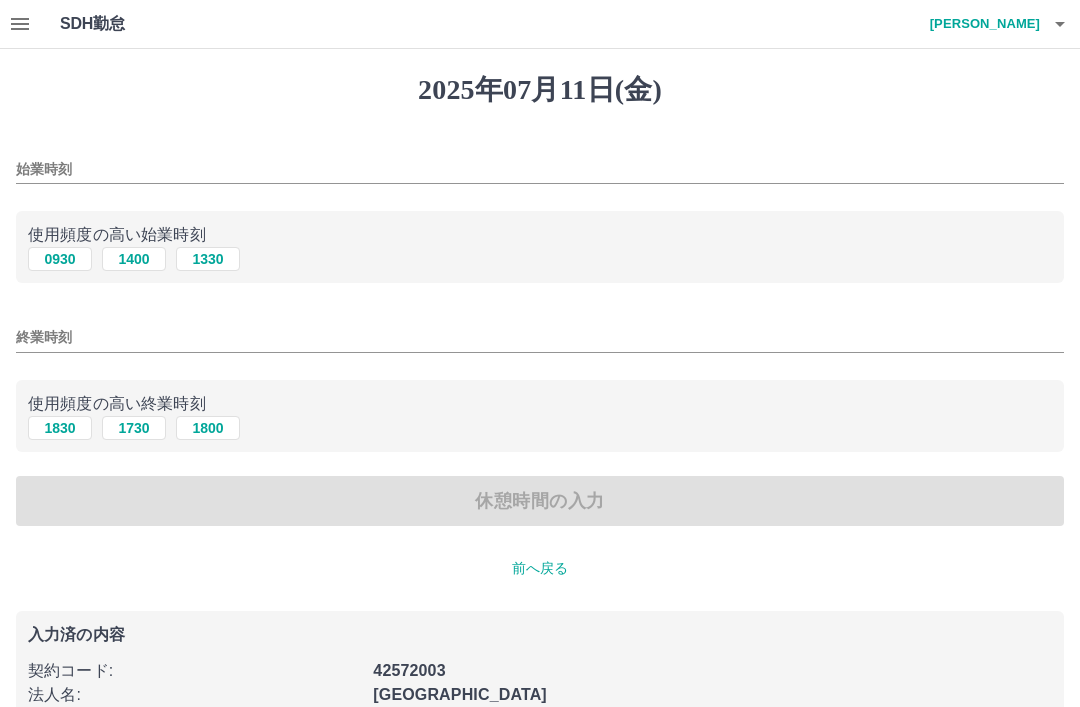 click on "0930" at bounding box center [60, 259] 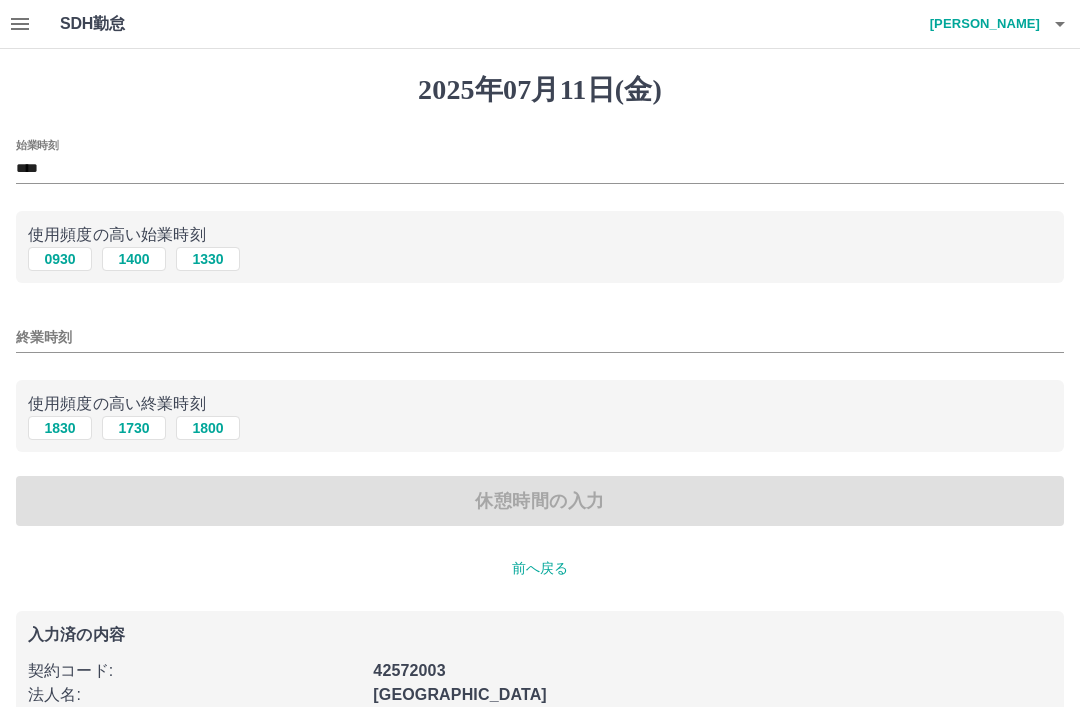 click on "1830" at bounding box center [60, 428] 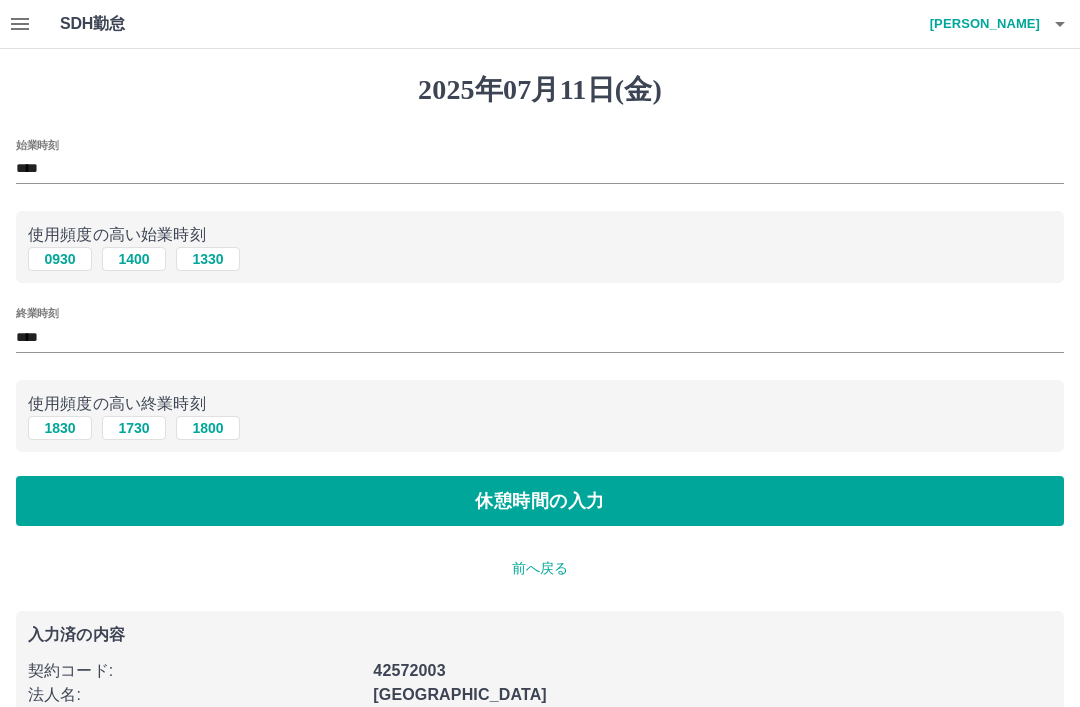 click on "休憩時間の入力" at bounding box center (540, 501) 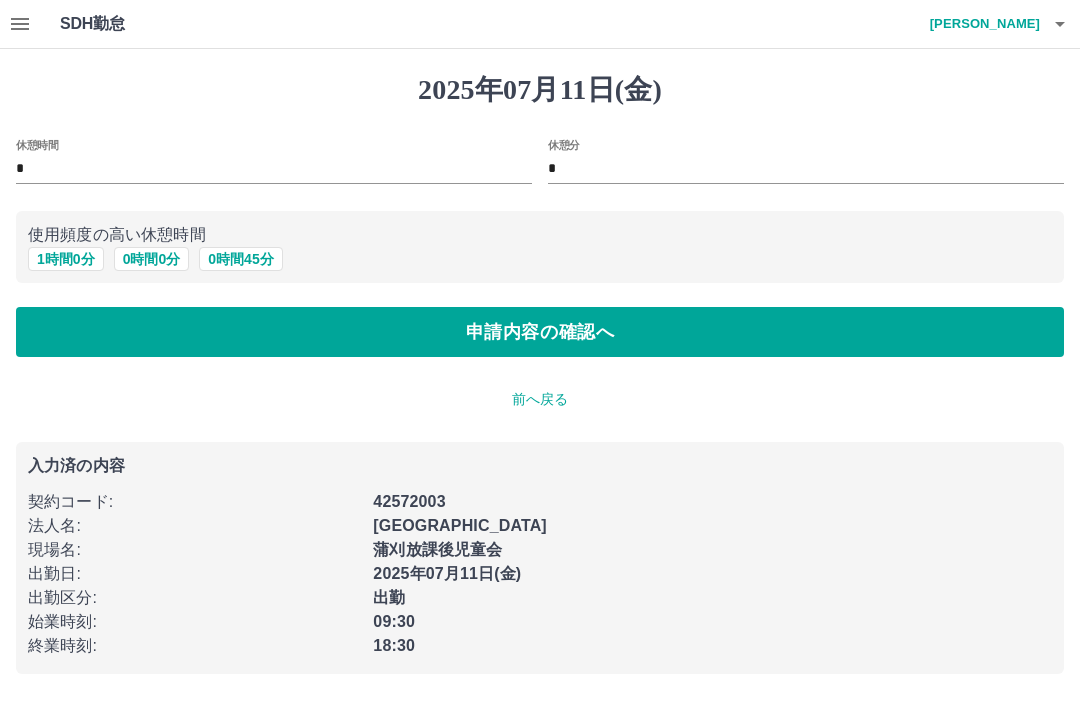 click on "1 時間 0 分" at bounding box center [66, 259] 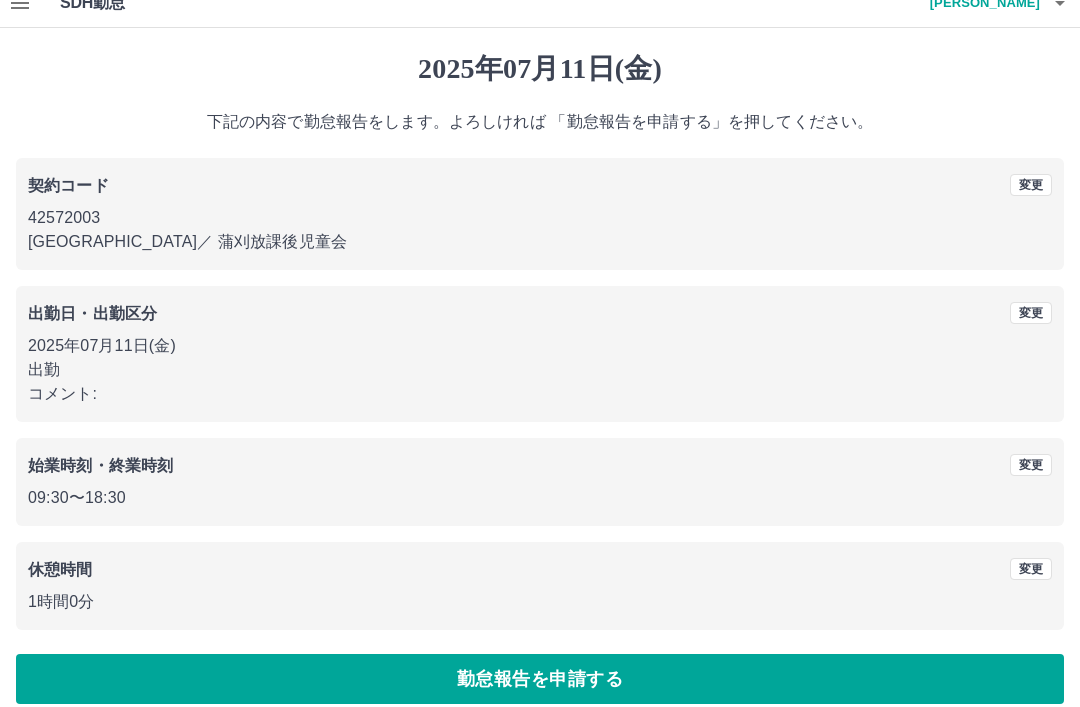 scroll, scrollTop: 41, scrollLeft: 0, axis: vertical 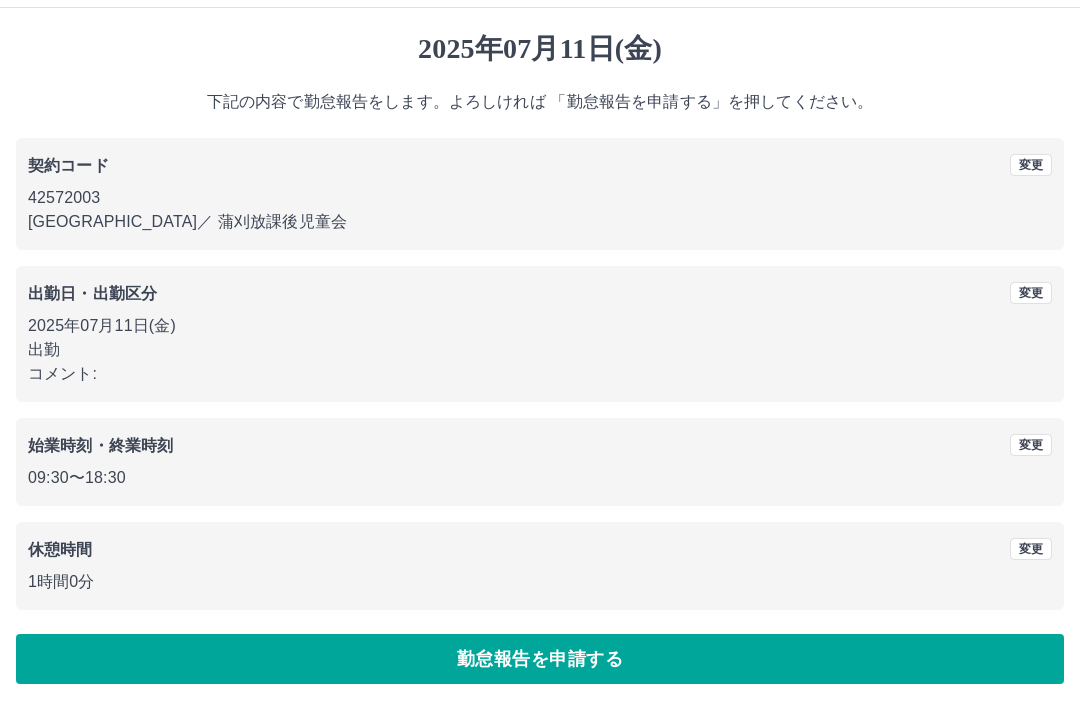 click on "勤怠報告を申請する" at bounding box center (540, 659) 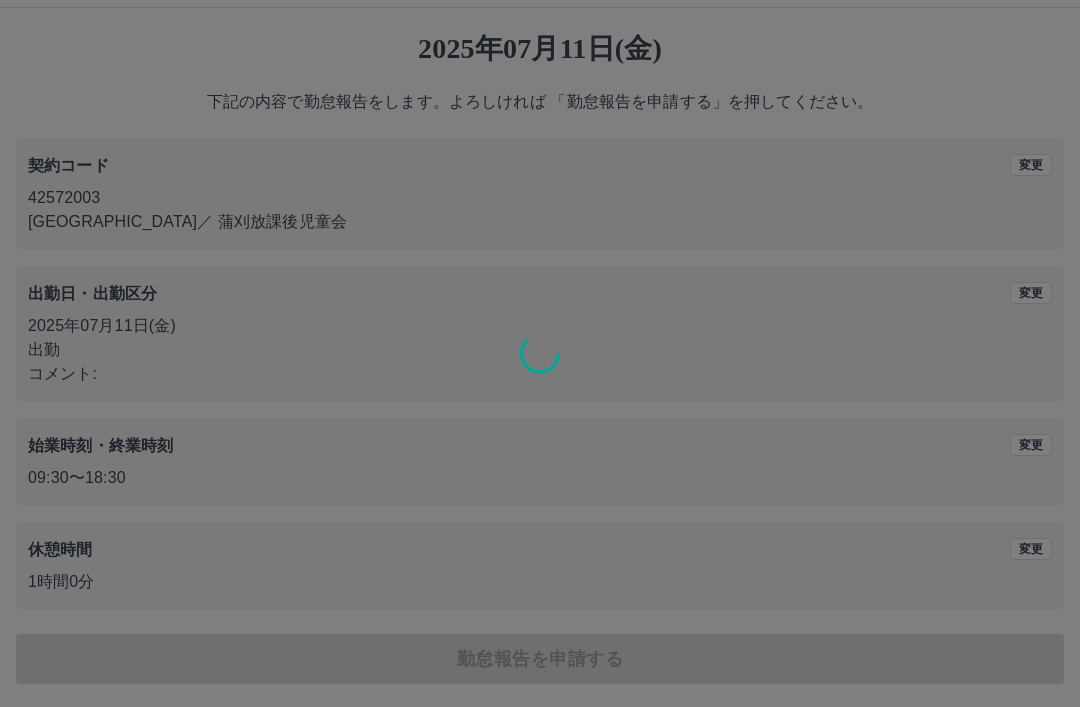 scroll, scrollTop: 0, scrollLeft: 0, axis: both 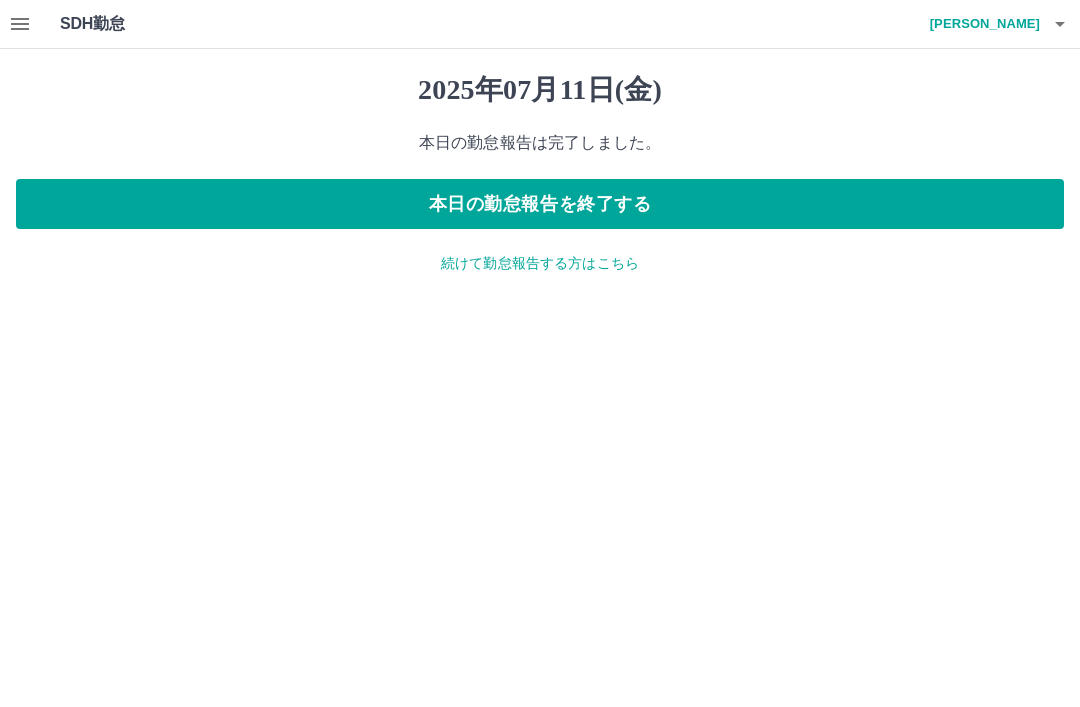 click on "本日の勤怠報告を終了する" at bounding box center (540, 204) 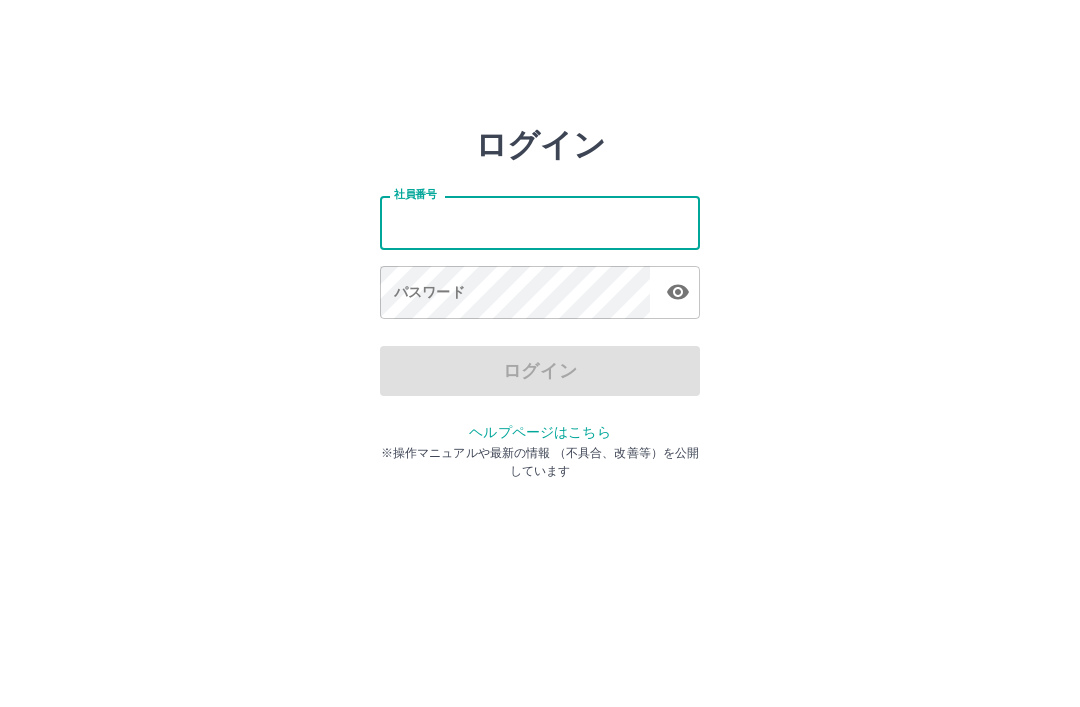 scroll, scrollTop: 0, scrollLeft: 0, axis: both 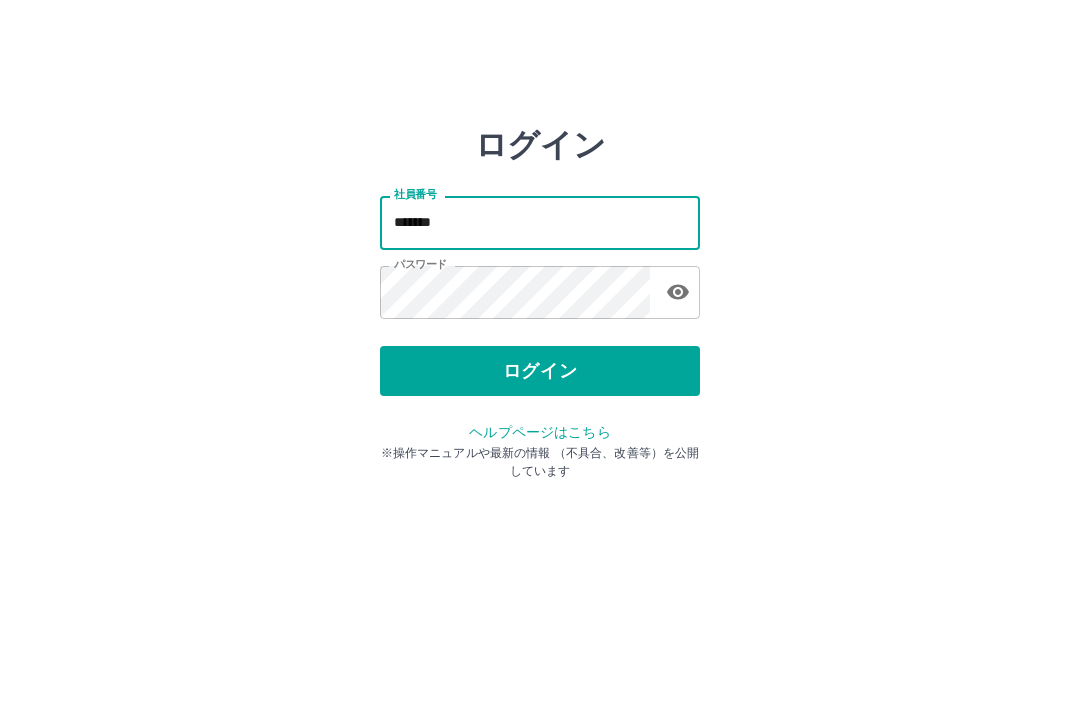 click on "ログイン" at bounding box center [540, 371] 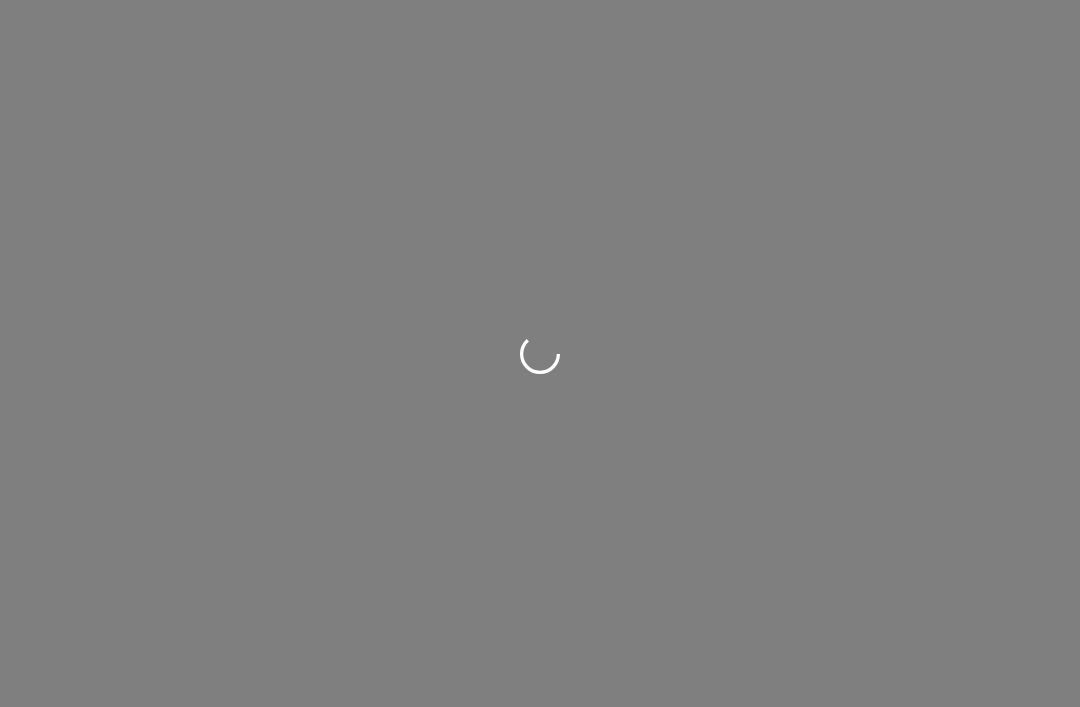 scroll, scrollTop: 0, scrollLeft: 0, axis: both 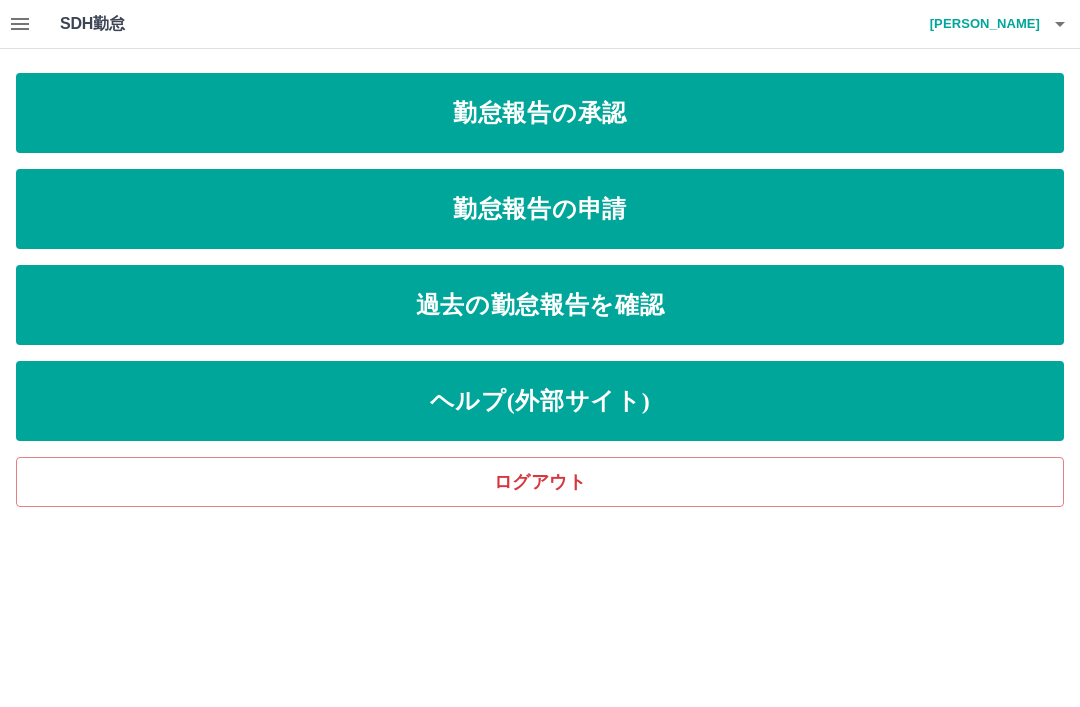 click on "勤怠報告の承認" at bounding box center (540, 113) 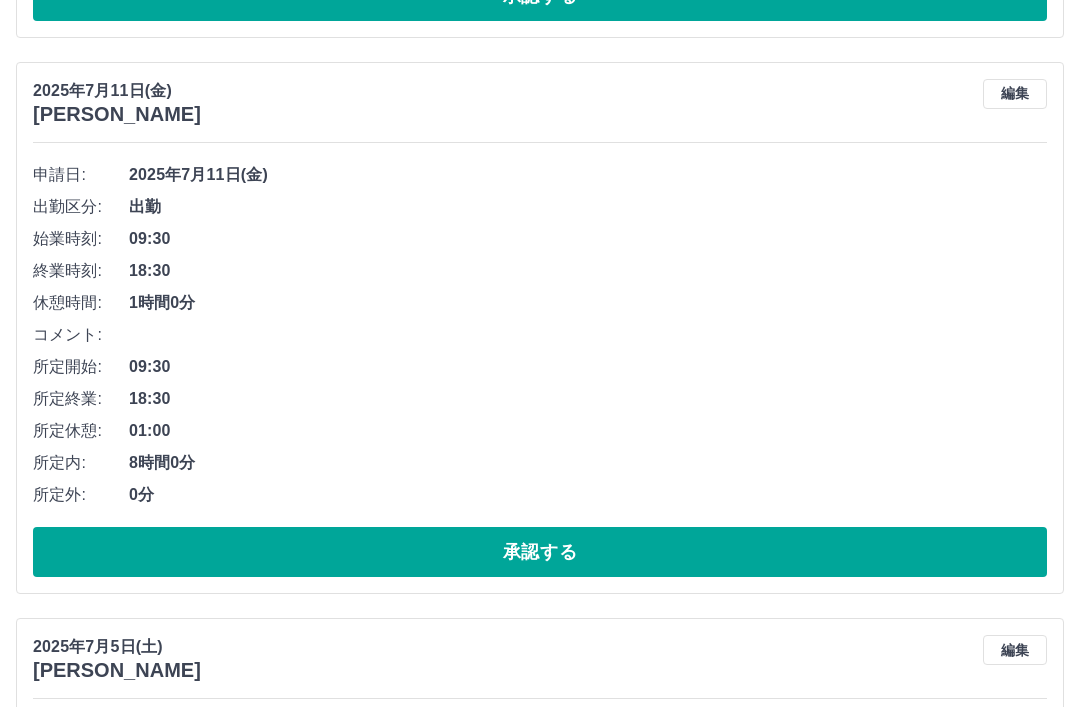 scroll, scrollTop: 3513, scrollLeft: 0, axis: vertical 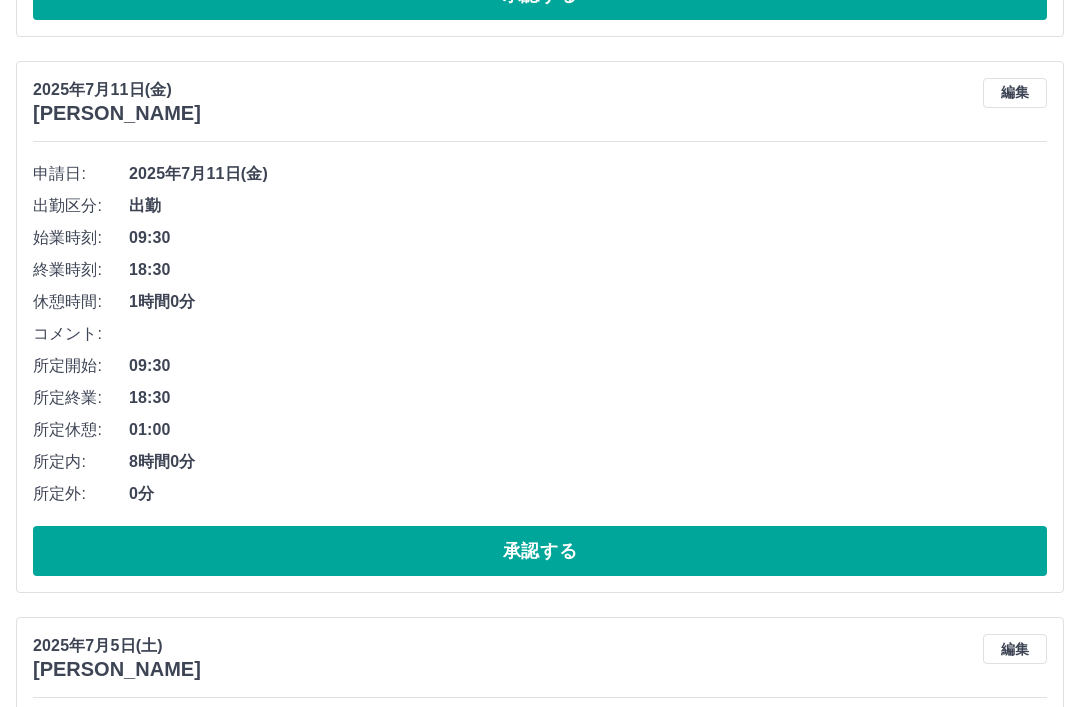 click on "承認する" at bounding box center (540, 551) 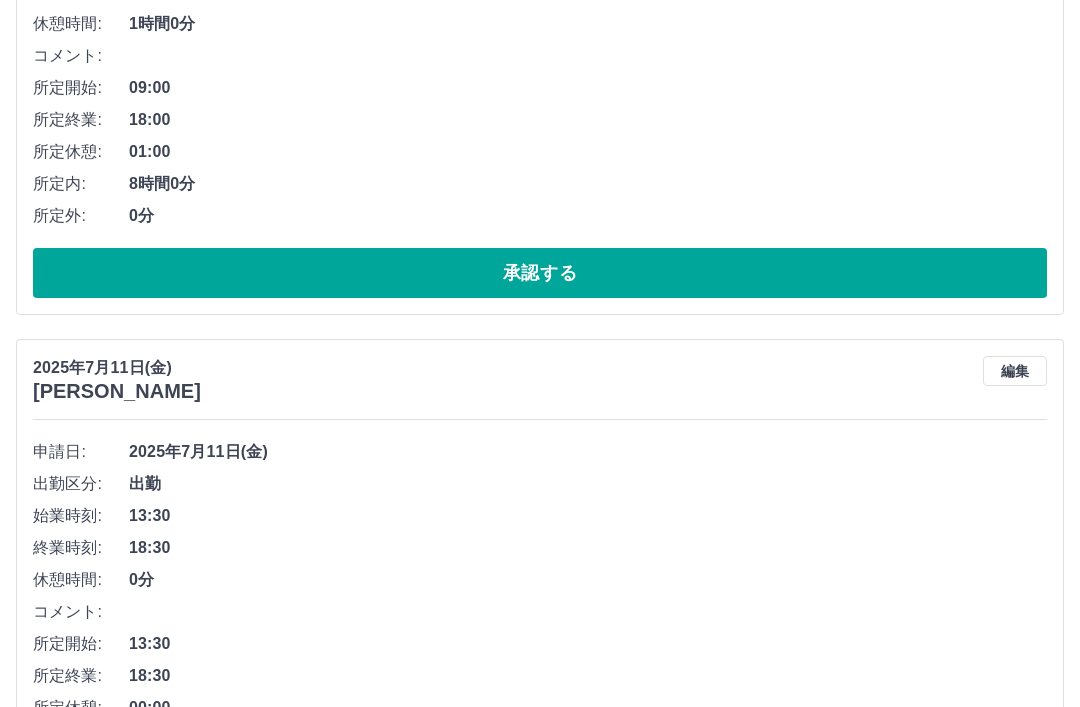scroll, scrollTop: 2097, scrollLeft: 0, axis: vertical 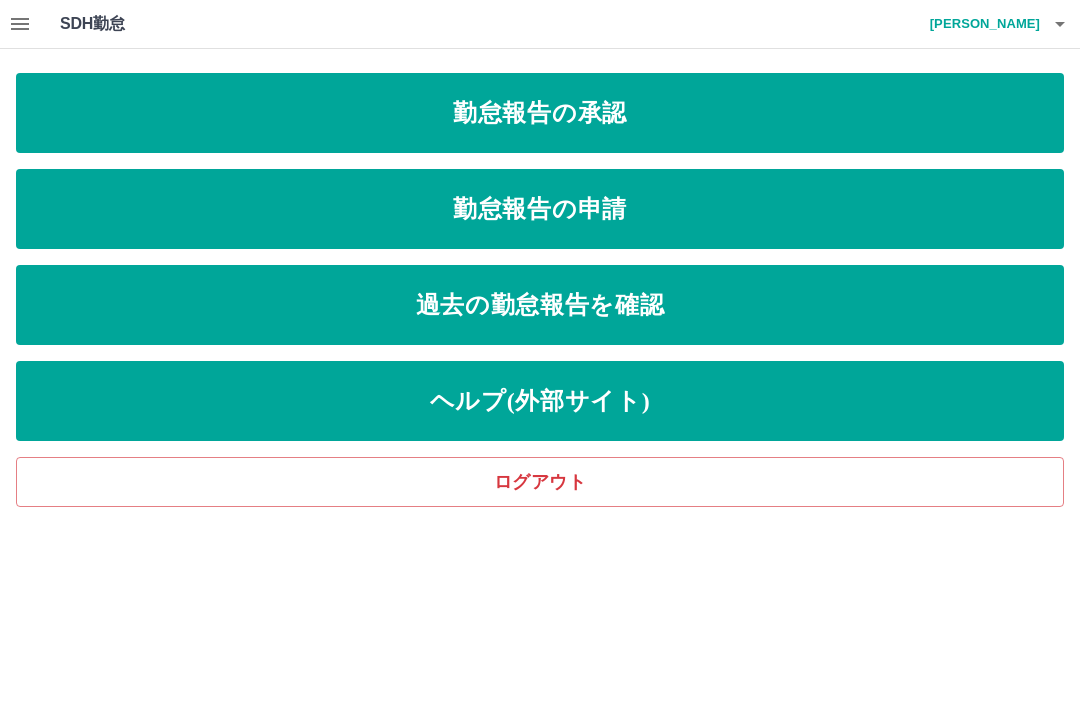 click on "勤怠報告の申請" at bounding box center (540, 209) 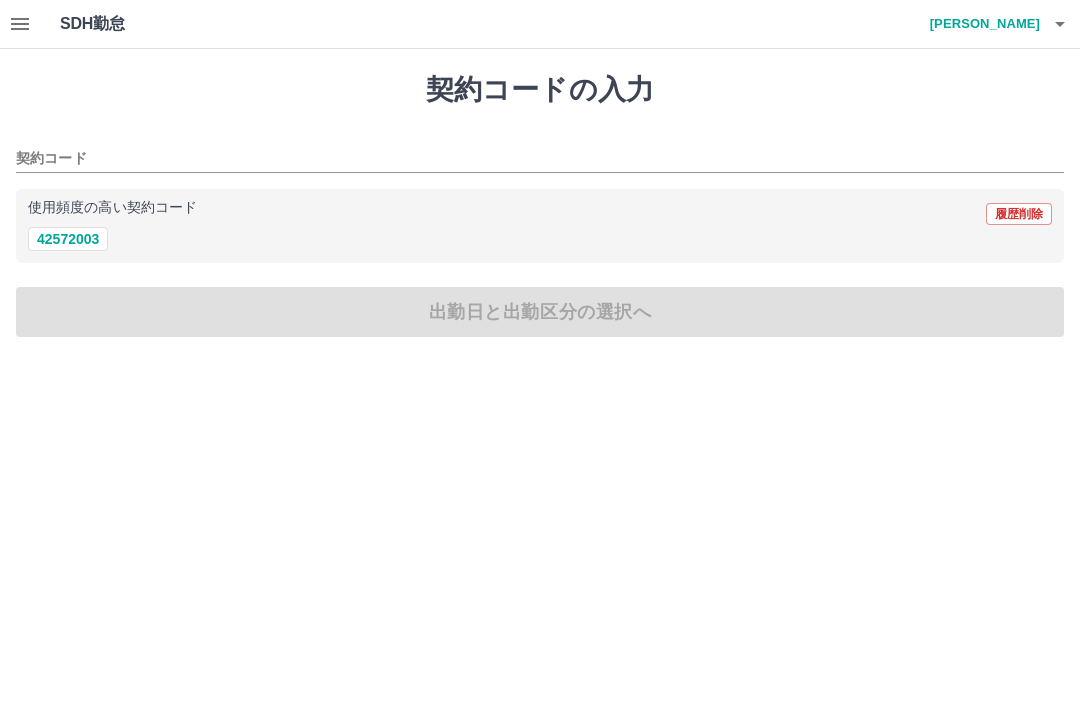 click on "42572003" at bounding box center [68, 239] 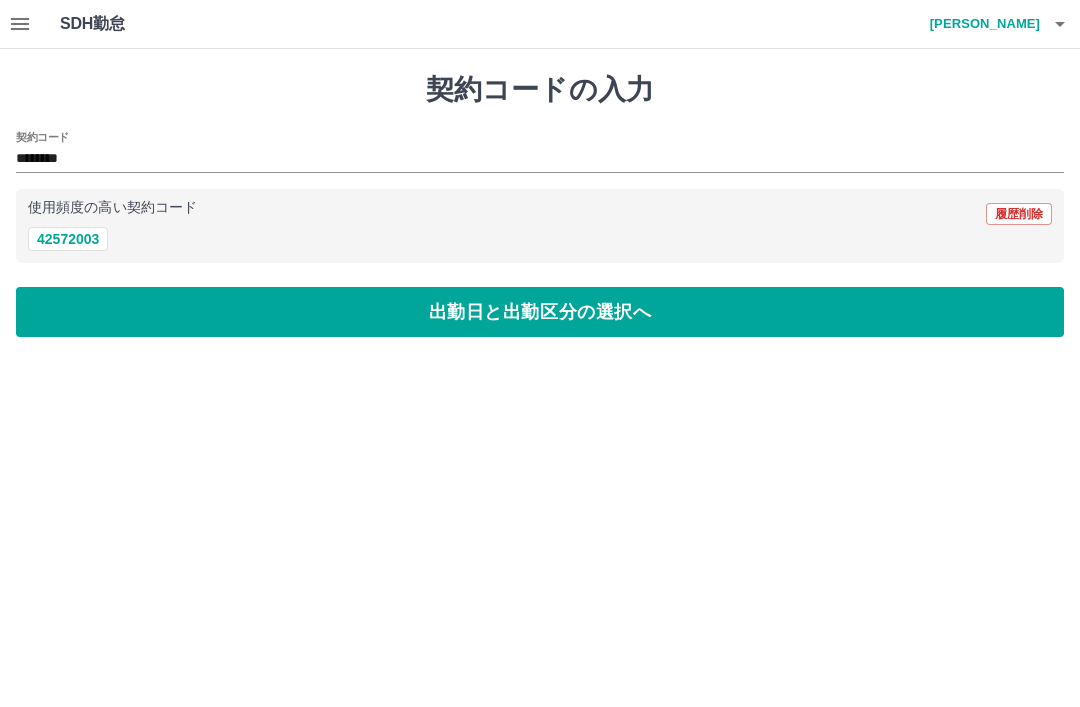 click on "出勤日と出勤区分の選択へ" at bounding box center (540, 312) 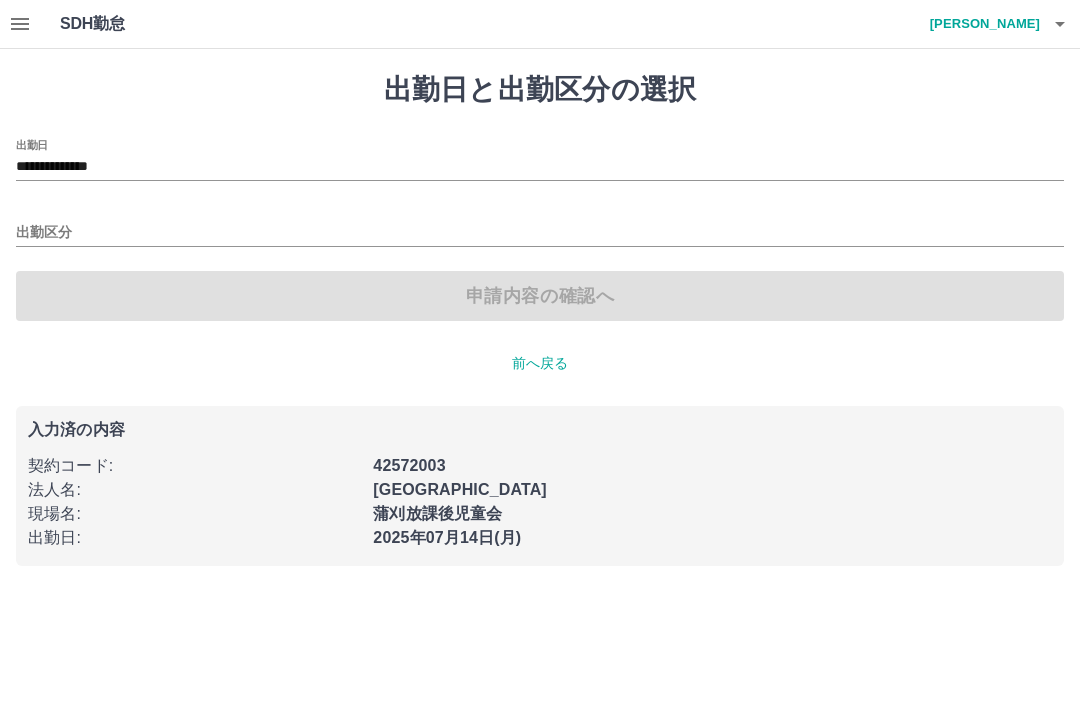 click on "出勤区分" at bounding box center (540, 233) 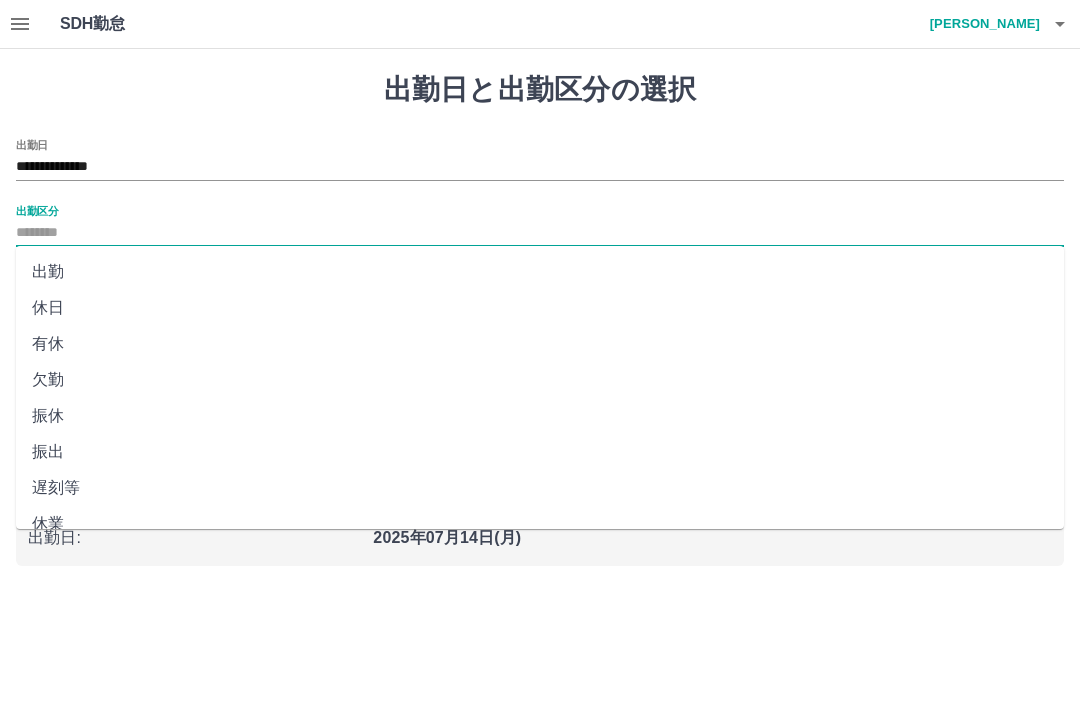 click on "出勤" at bounding box center (540, 272) 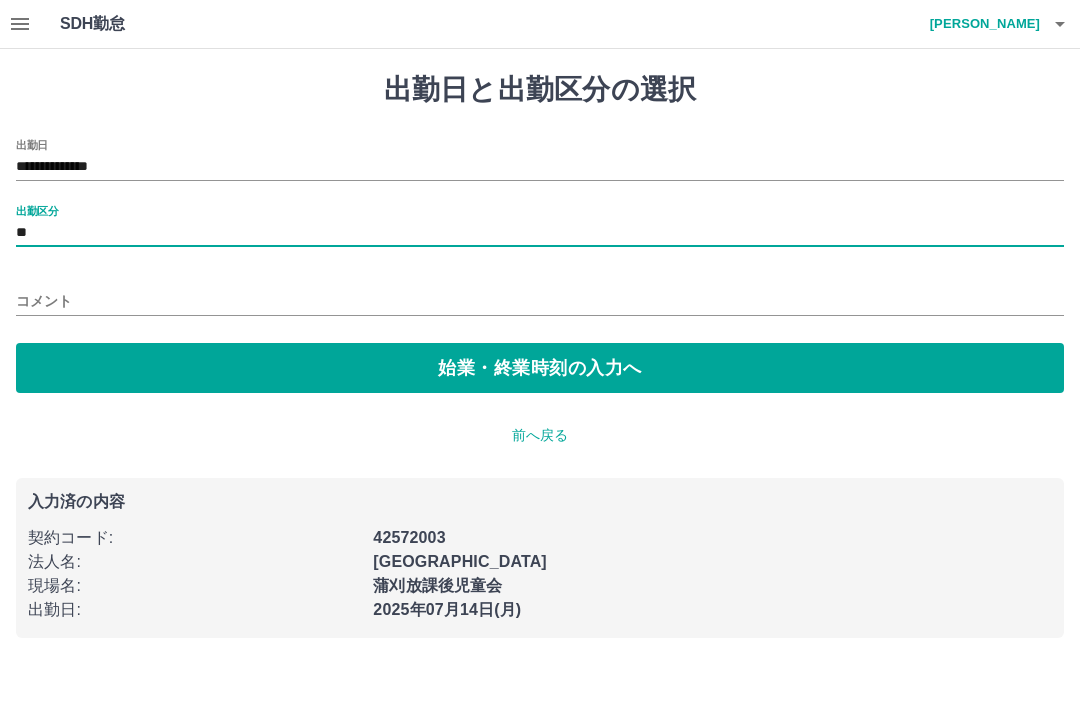 click on "始業・終業時刻の入力へ" at bounding box center [540, 368] 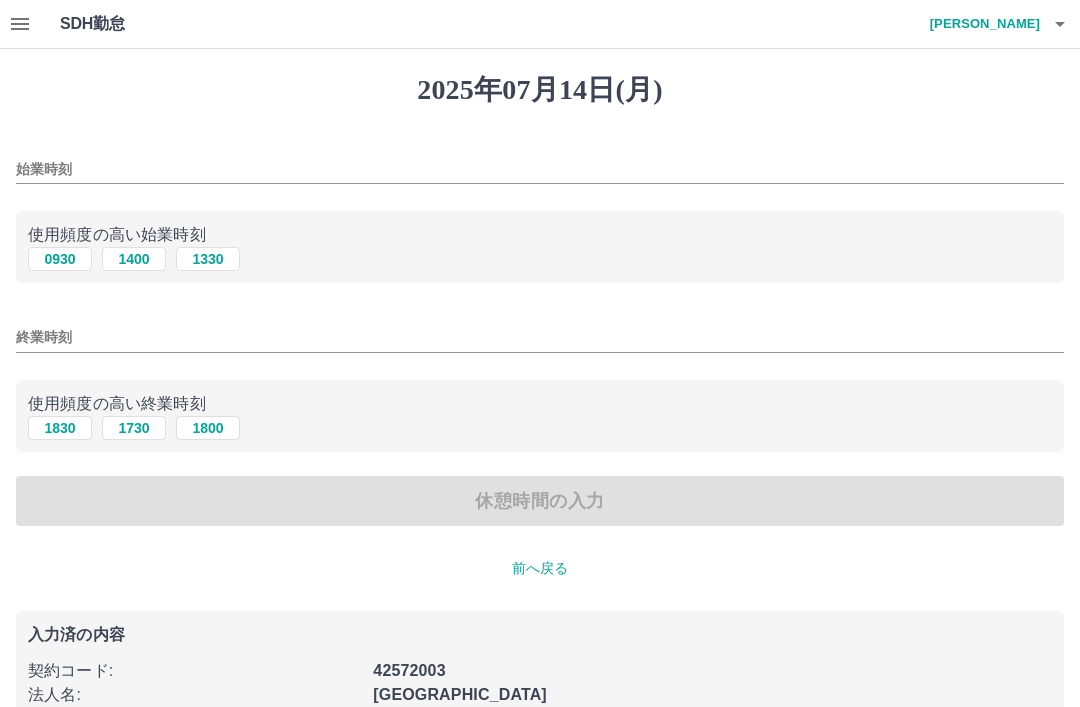 click on "0930" at bounding box center (60, 259) 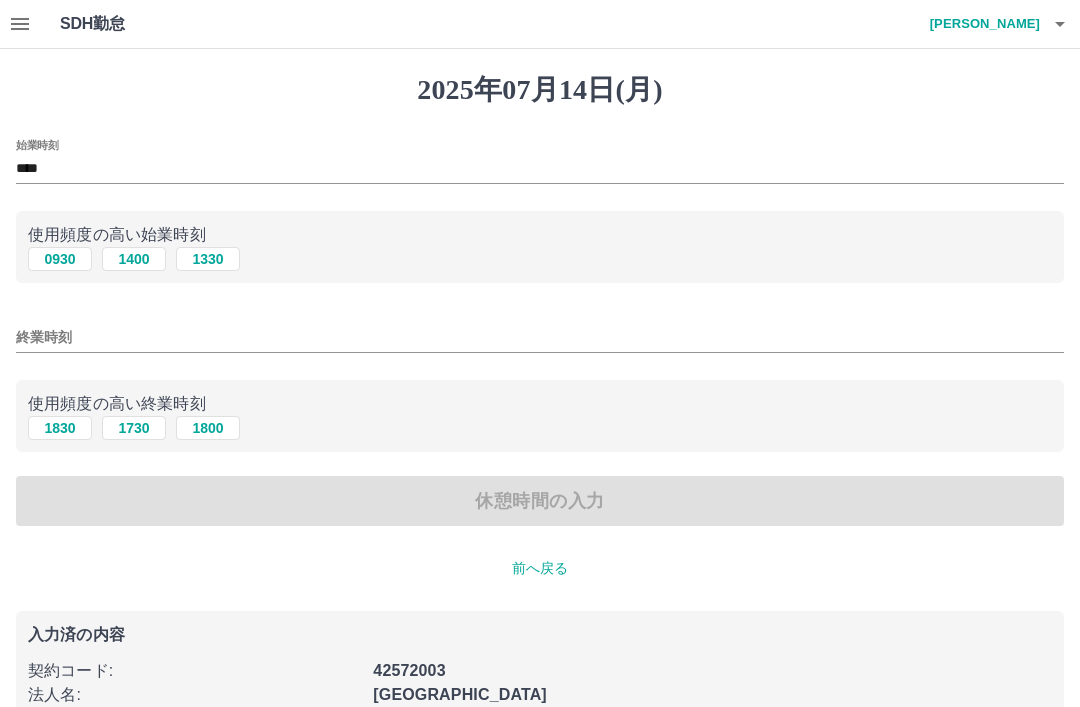 click on "1830" at bounding box center (60, 428) 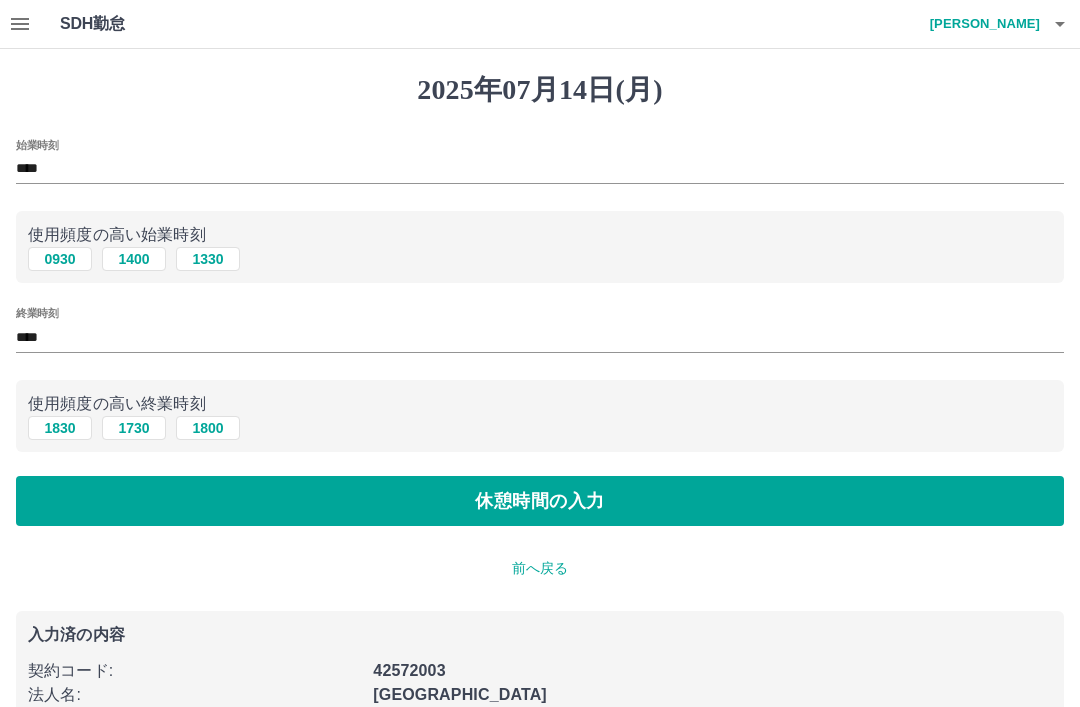 click on "休憩時間の入力" at bounding box center (540, 501) 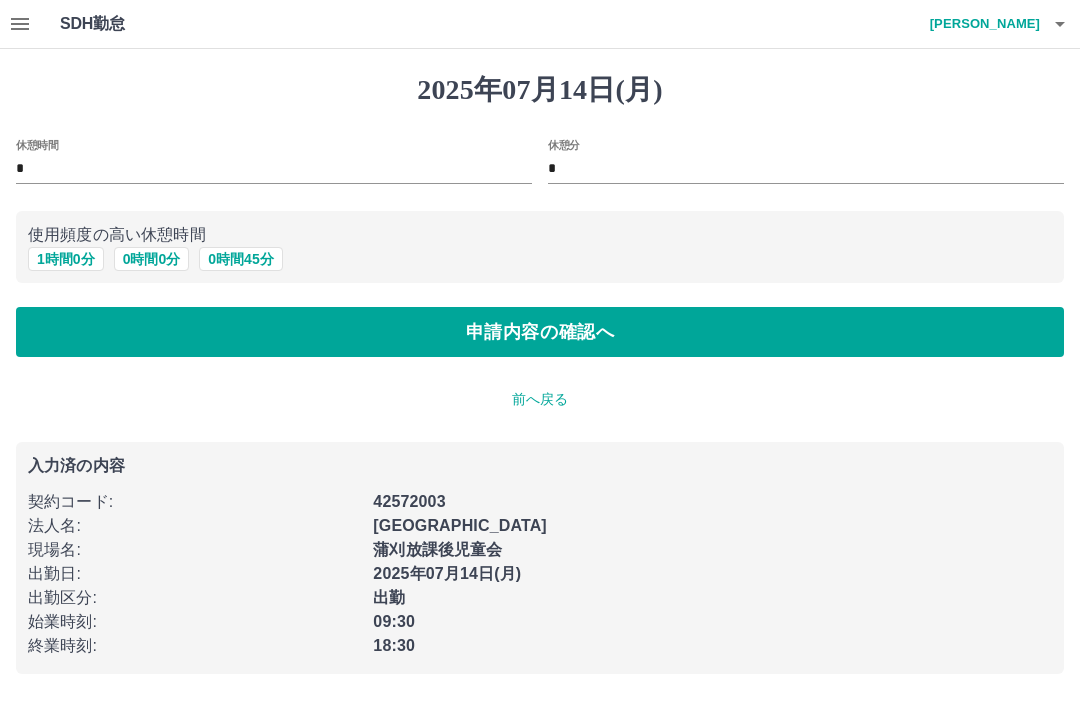 click on "1 時間 0 分" at bounding box center [66, 259] 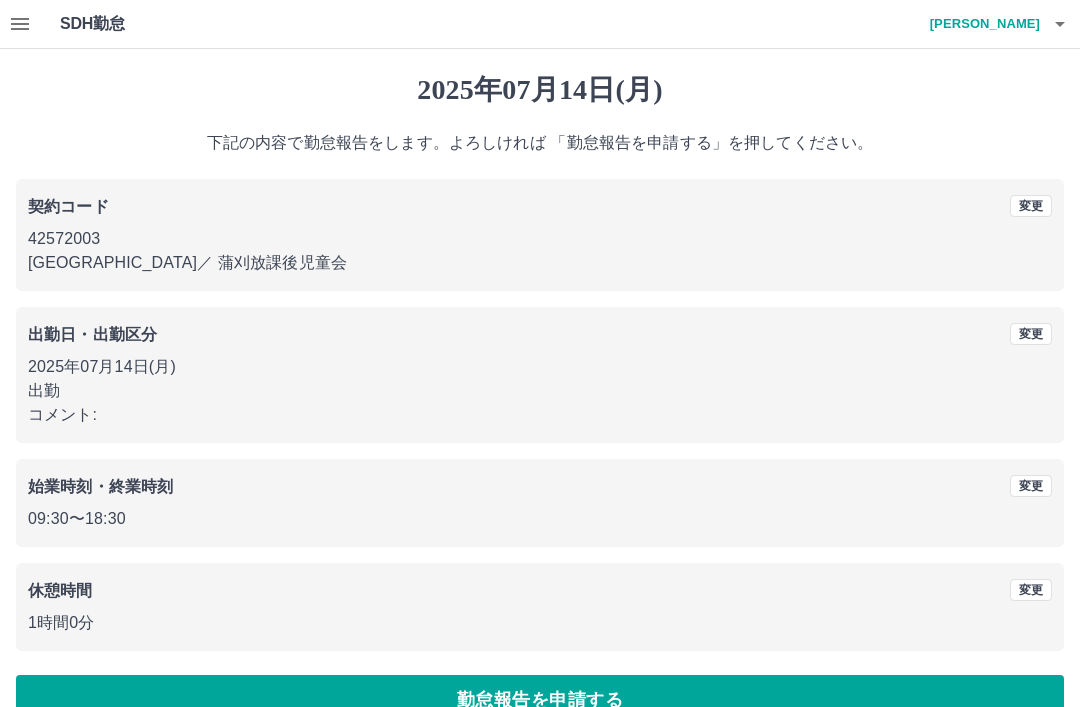 scroll, scrollTop: 41, scrollLeft: 0, axis: vertical 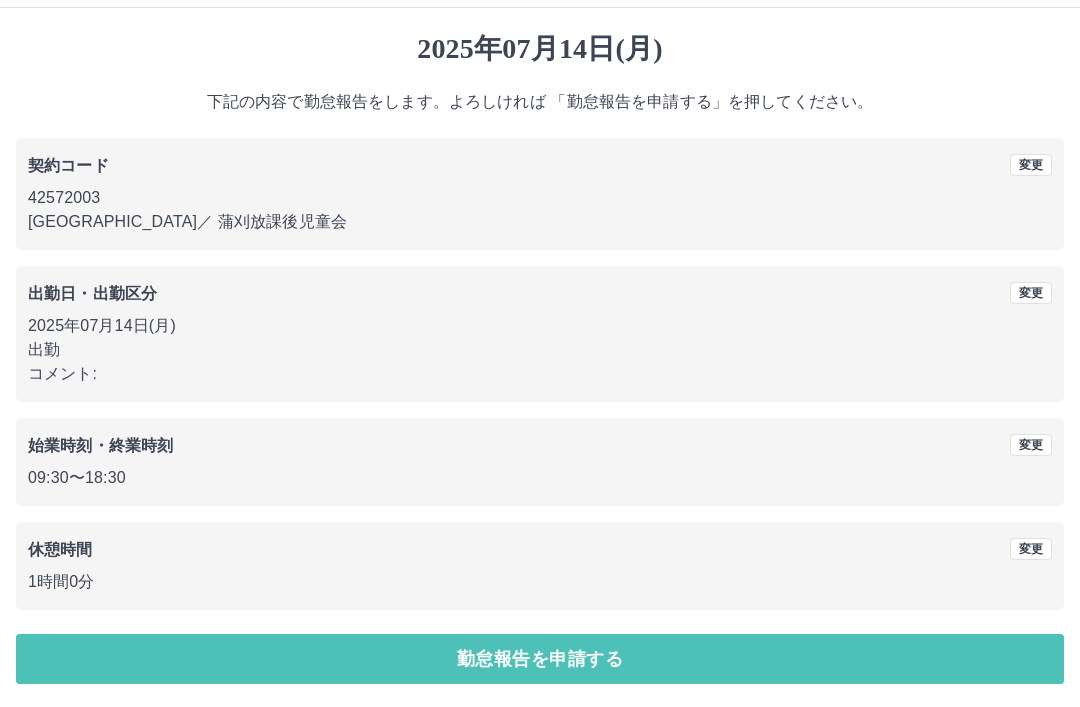 click on "勤怠報告を申請する" at bounding box center (540, 659) 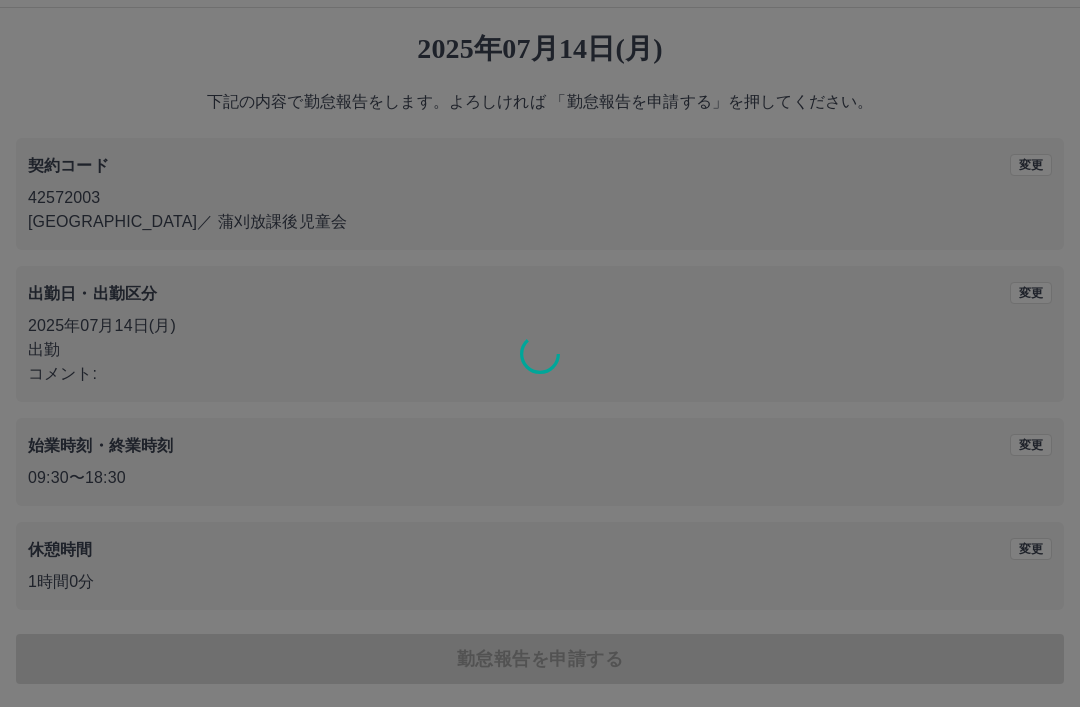 scroll, scrollTop: 0, scrollLeft: 0, axis: both 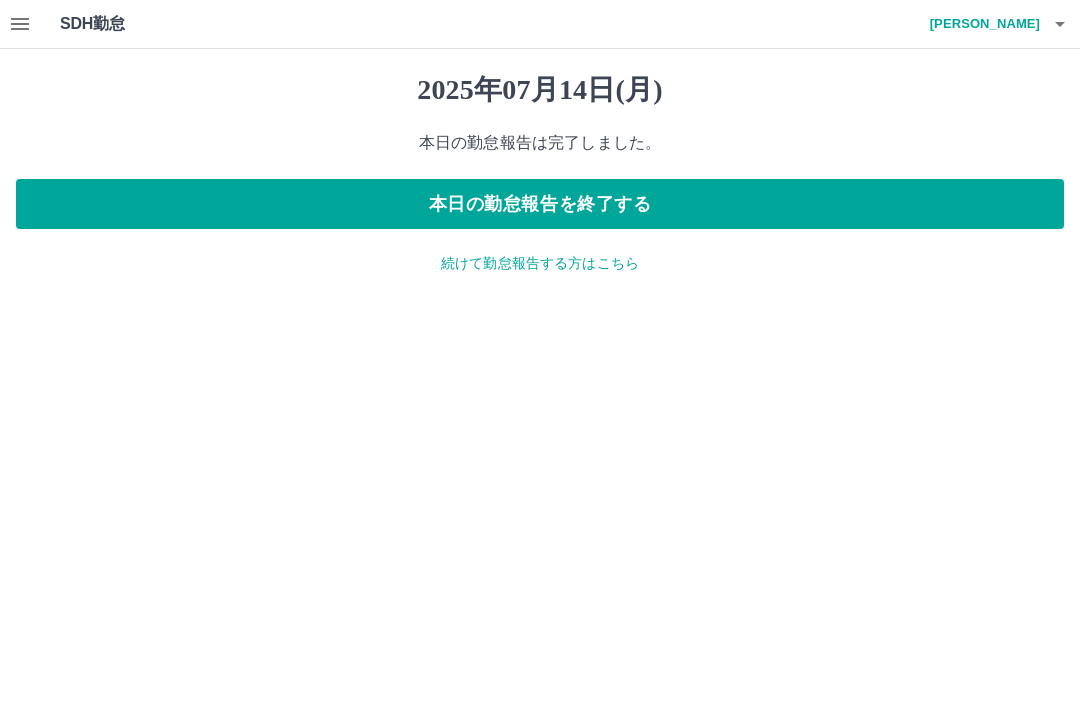 click on "本日の勤怠報告を終了する" at bounding box center [540, 204] 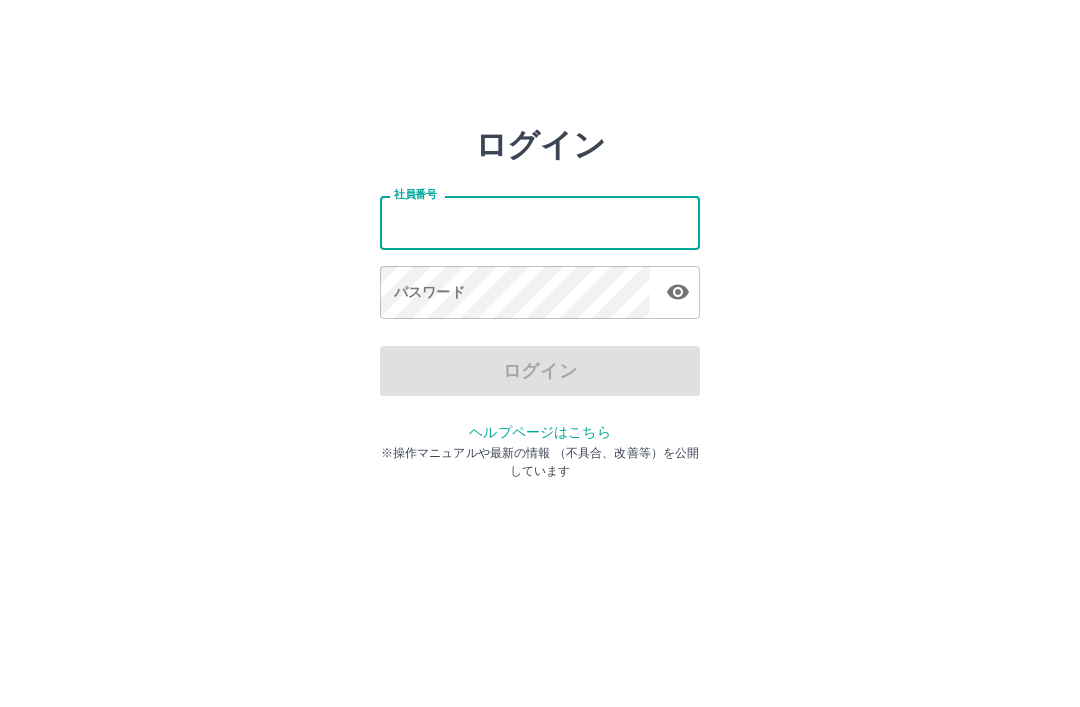 scroll, scrollTop: 0, scrollLeft: 0, axis: both 